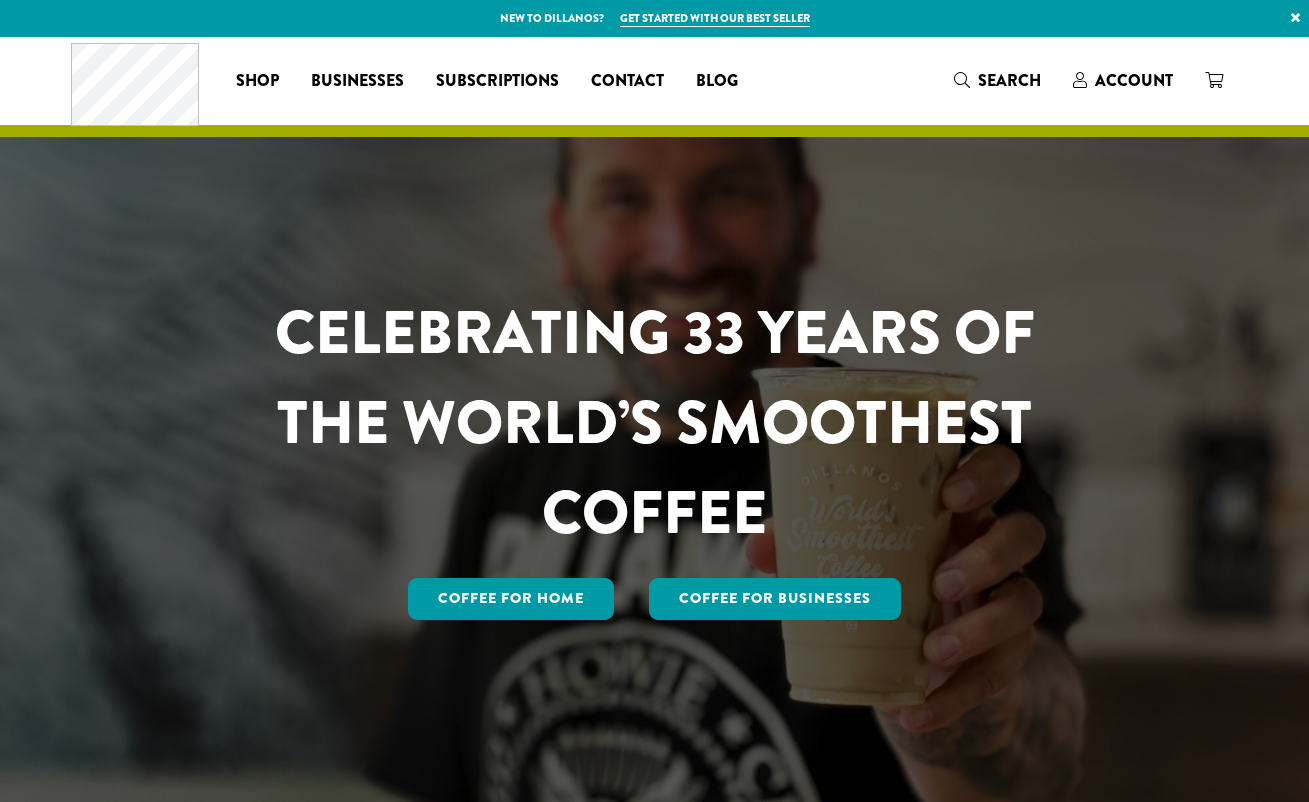 scroll, scrollTop: 0, scrollLeft: 0, axis: both 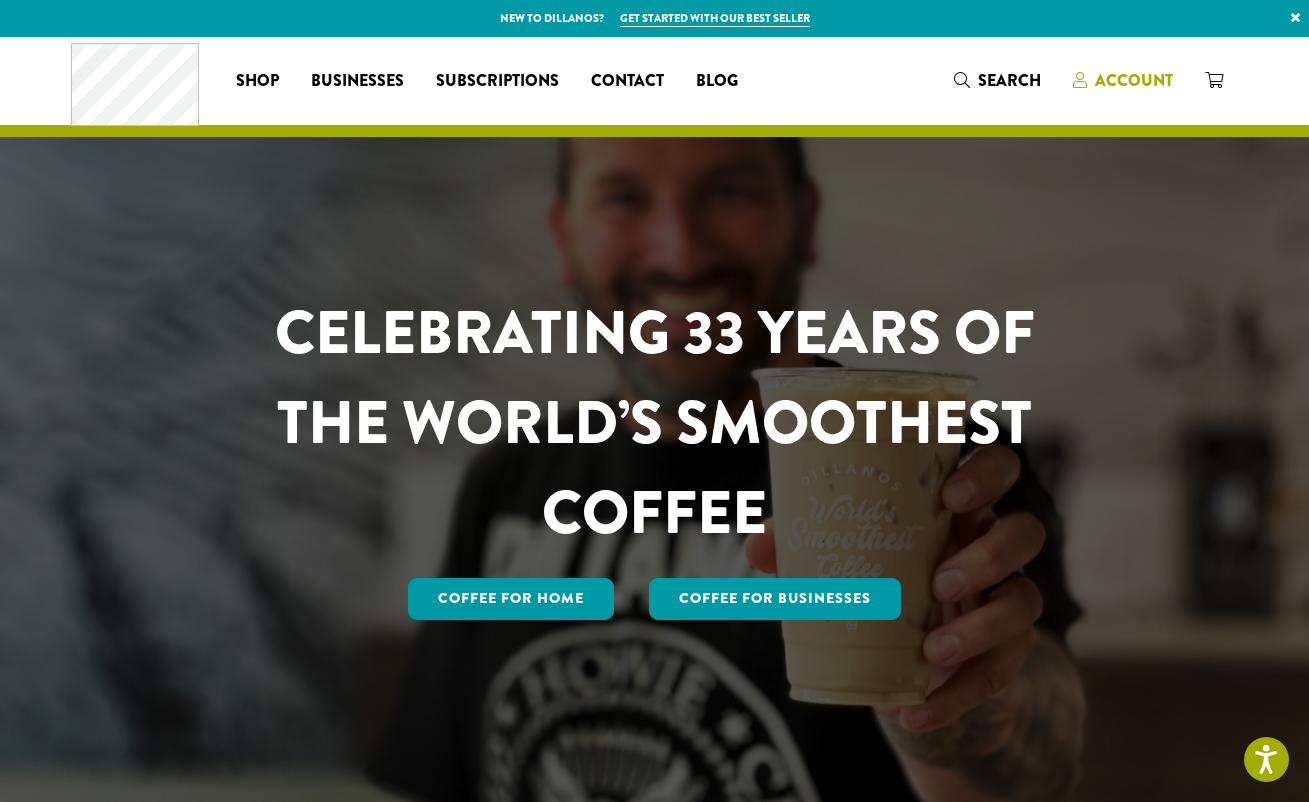 click on "Account" at bounding box center [1134, 80] 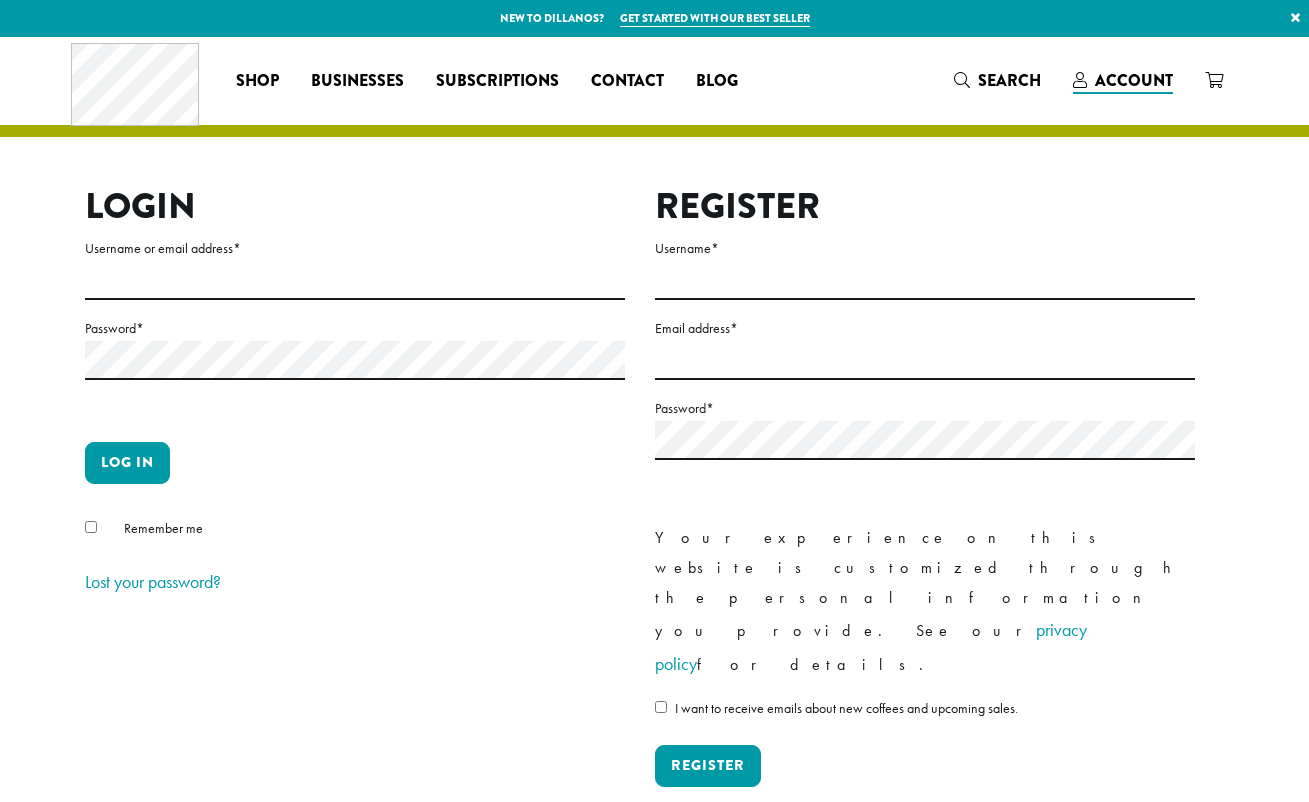 scroll, scrollTop: 0, scrollLeft: 0, axis: both 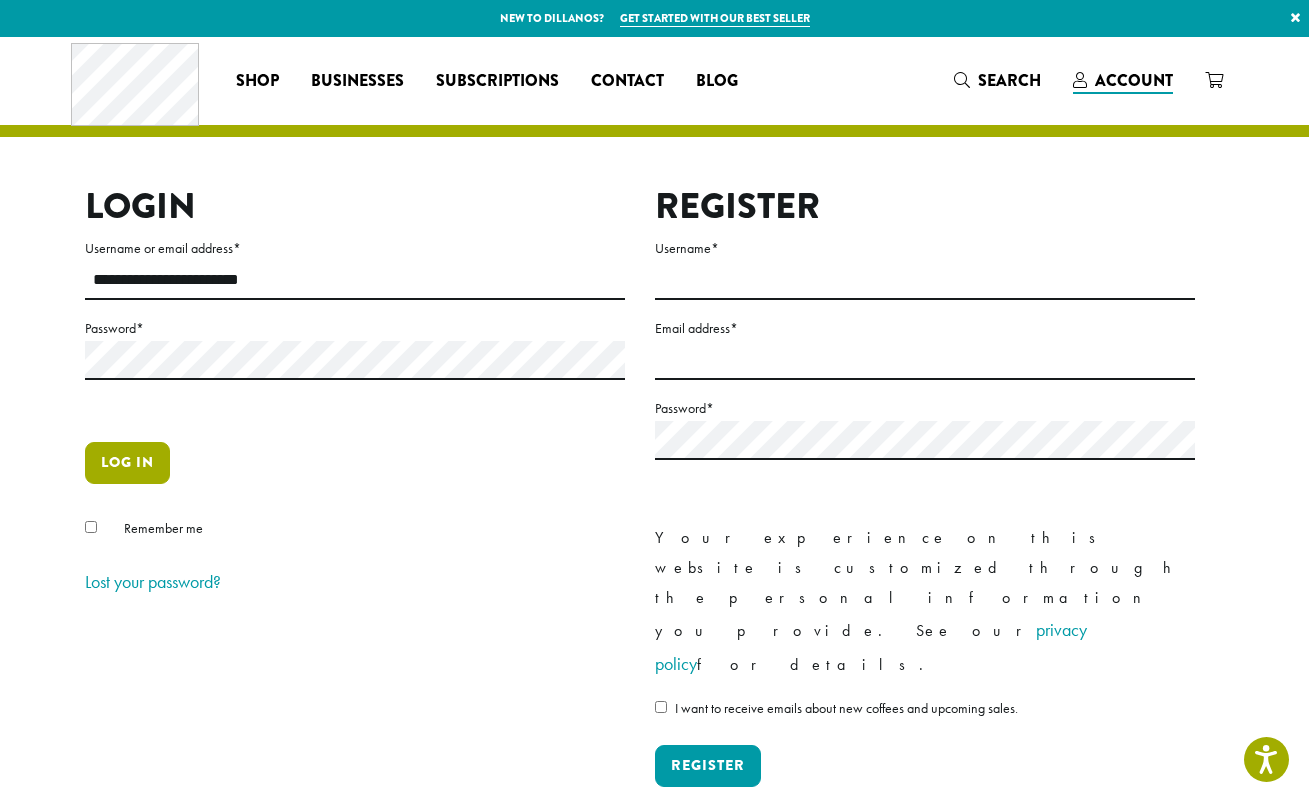 click on "Log in" at bounding box center (127, 463) 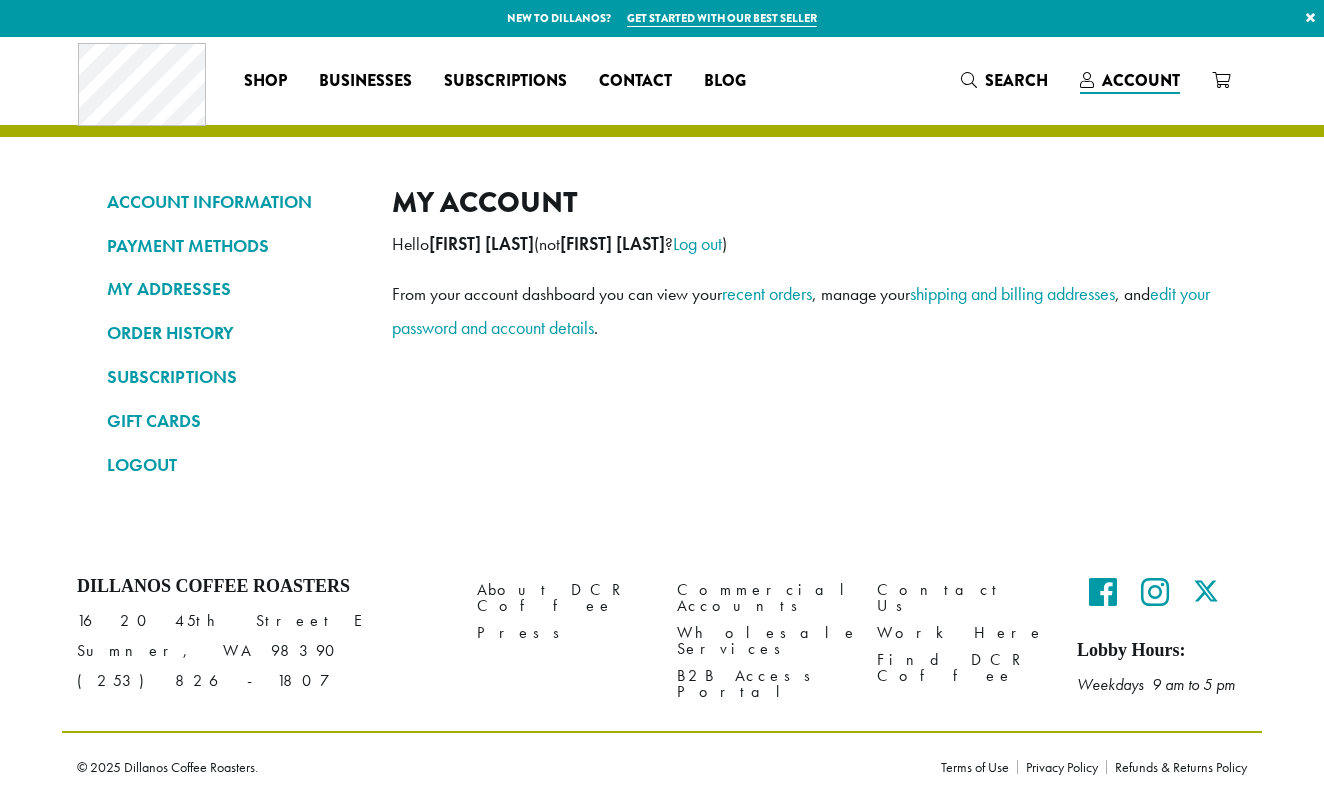scroll, scrollTop: 0, scrollLeft: 0, axis: both 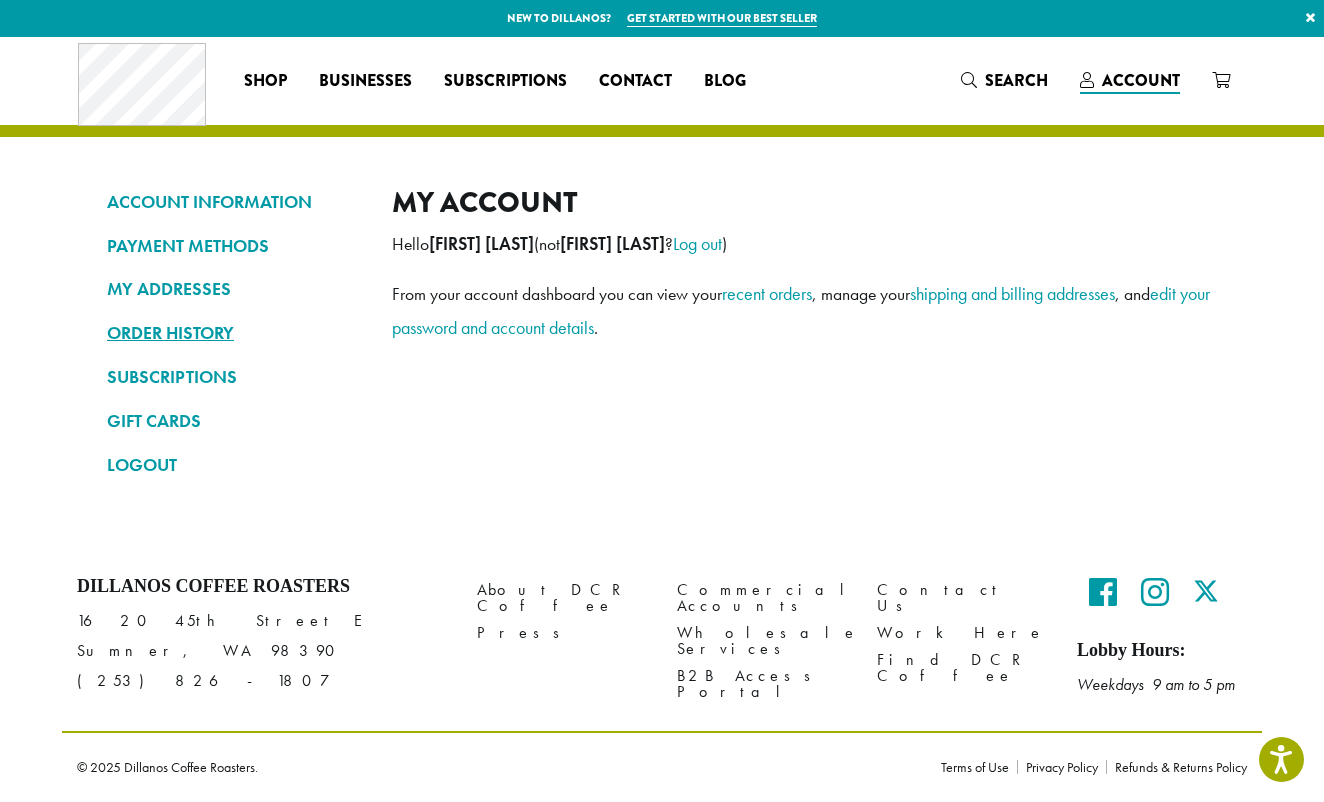 click on "ORDER HISTORY" at bounding box center [234, 333] 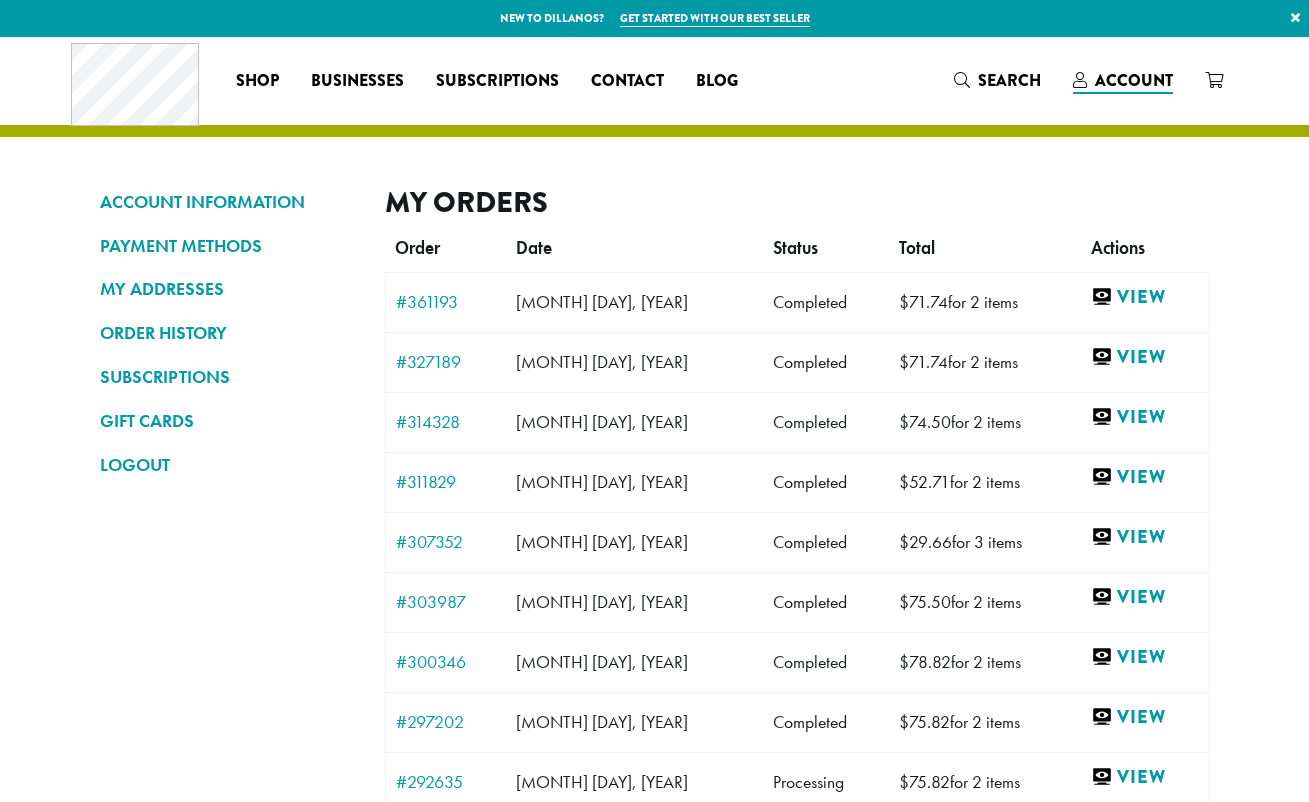 scroll, scrollTop: 0, scrollLeft: 0, axis: both 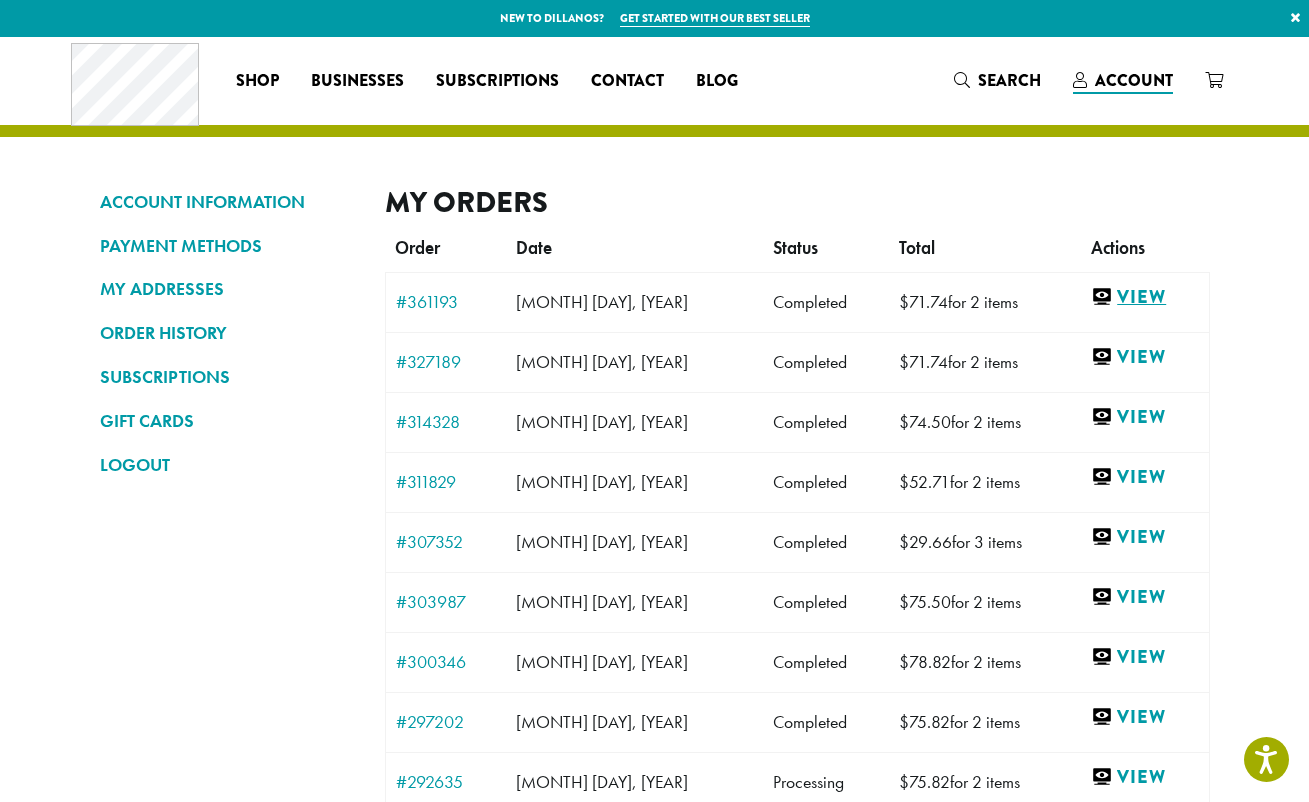 click on "View" at bounding box center [1144, 297] 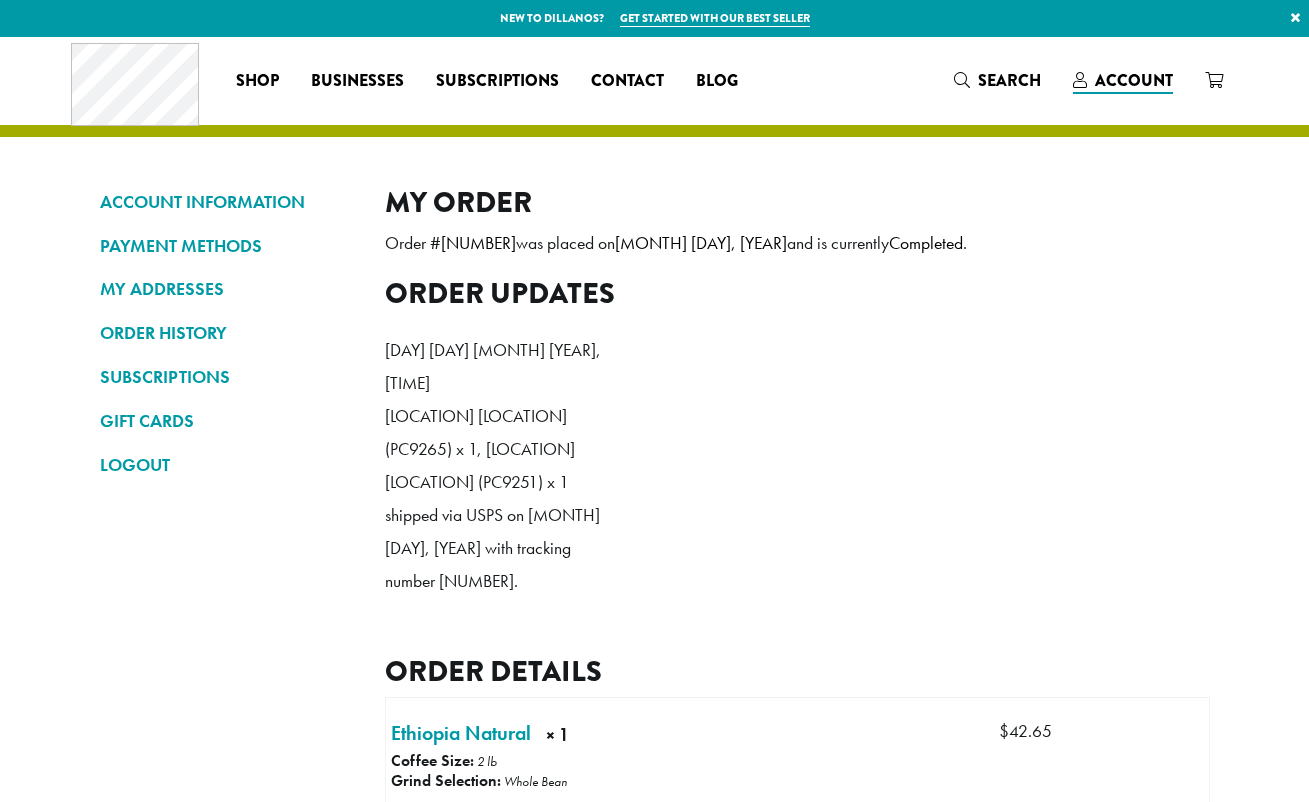 scroll, scrollTop: 0, scrollLeft: 0, axis: both 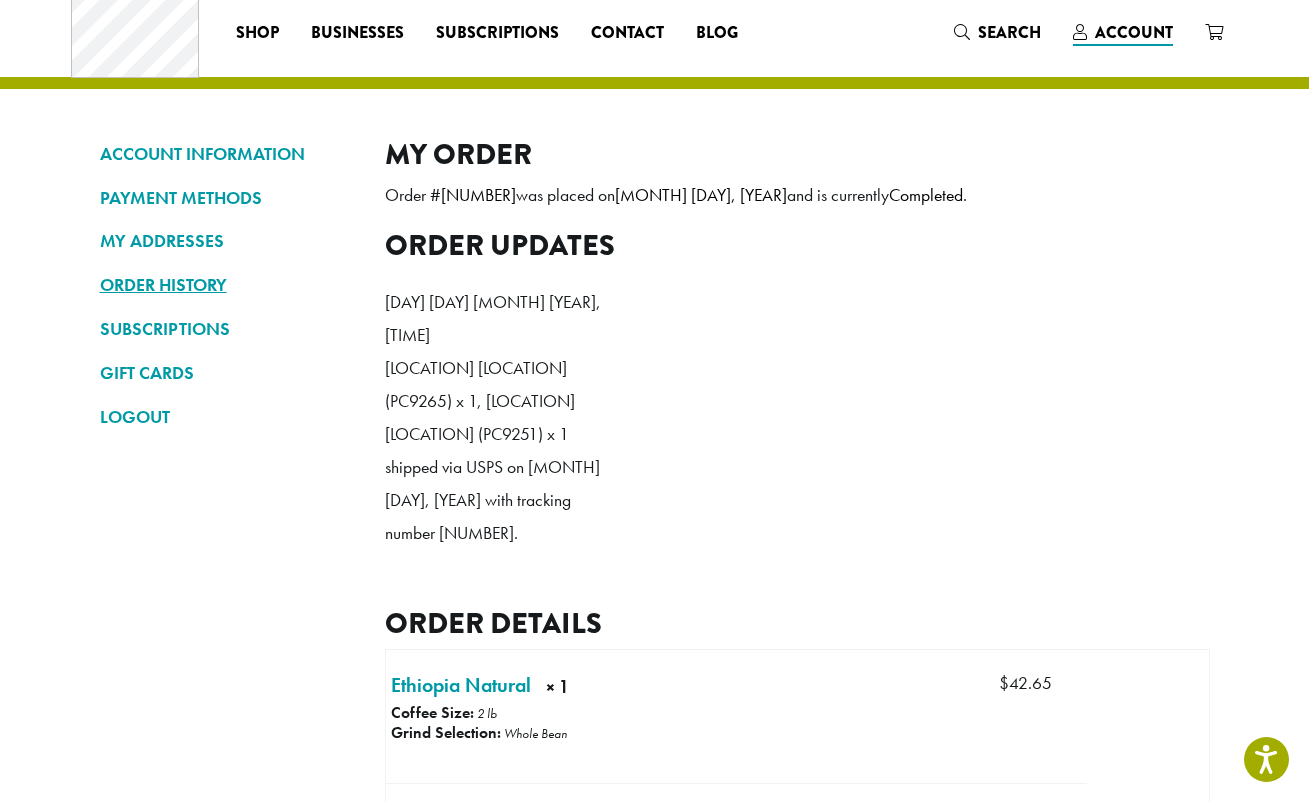 click on "ORDER HISTORY" at bounding box center [227, 285] 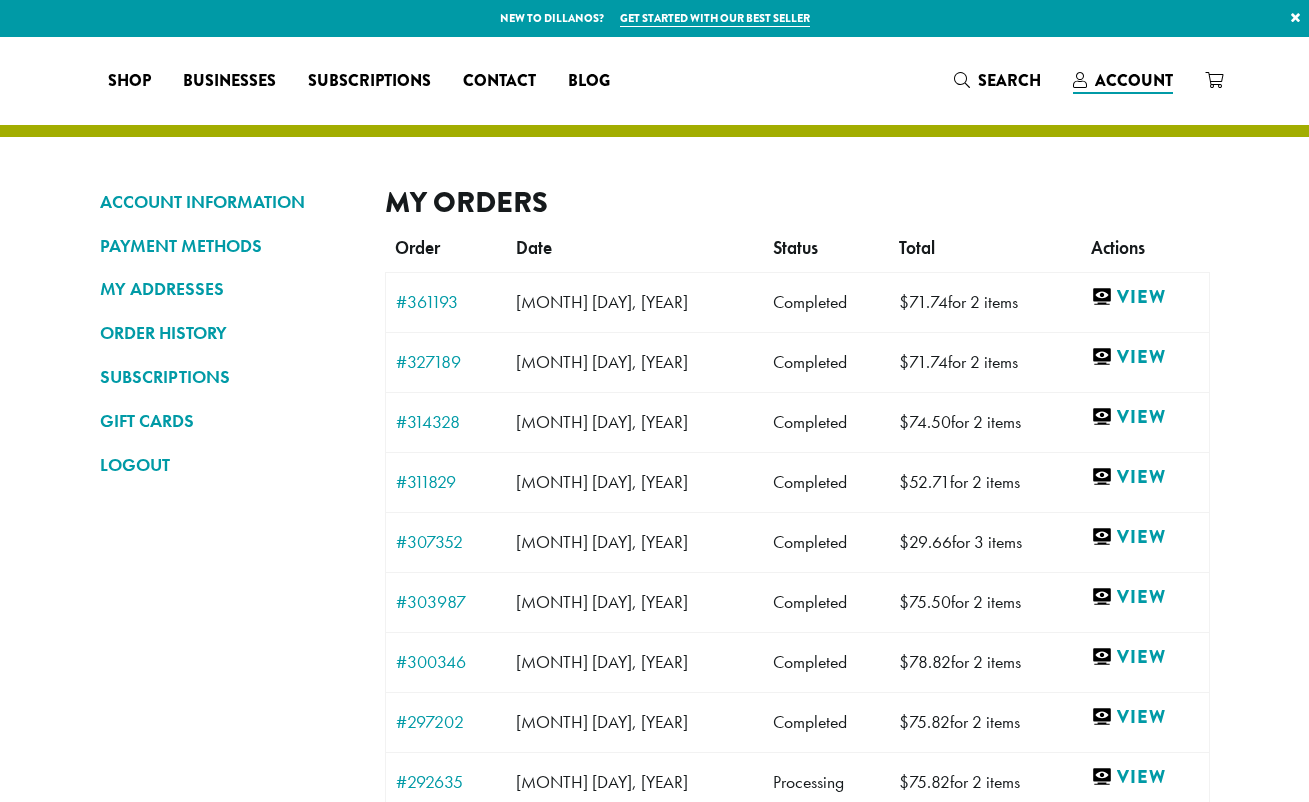 scroll, scrollTop: 0, scrollLeft: 0, axis: both 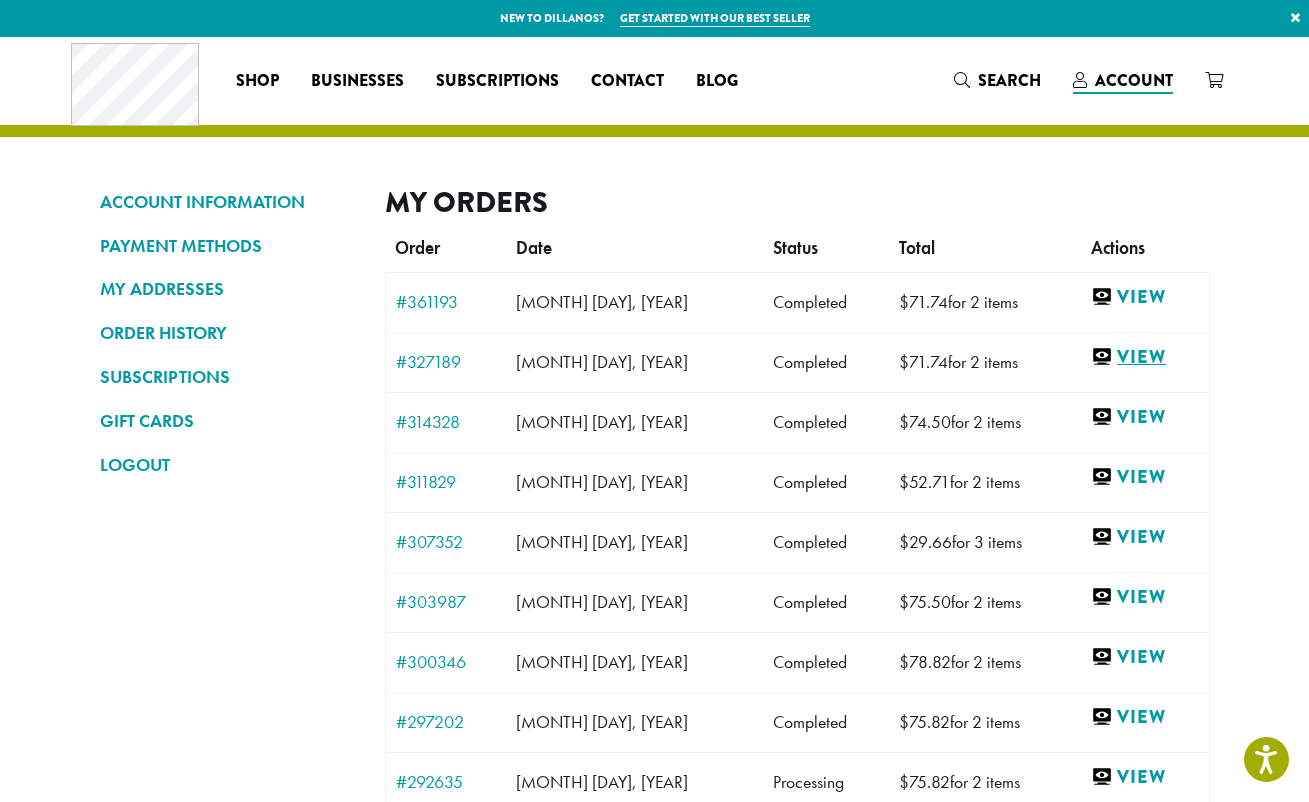 click on "View" at bounding box center (1144, 357) 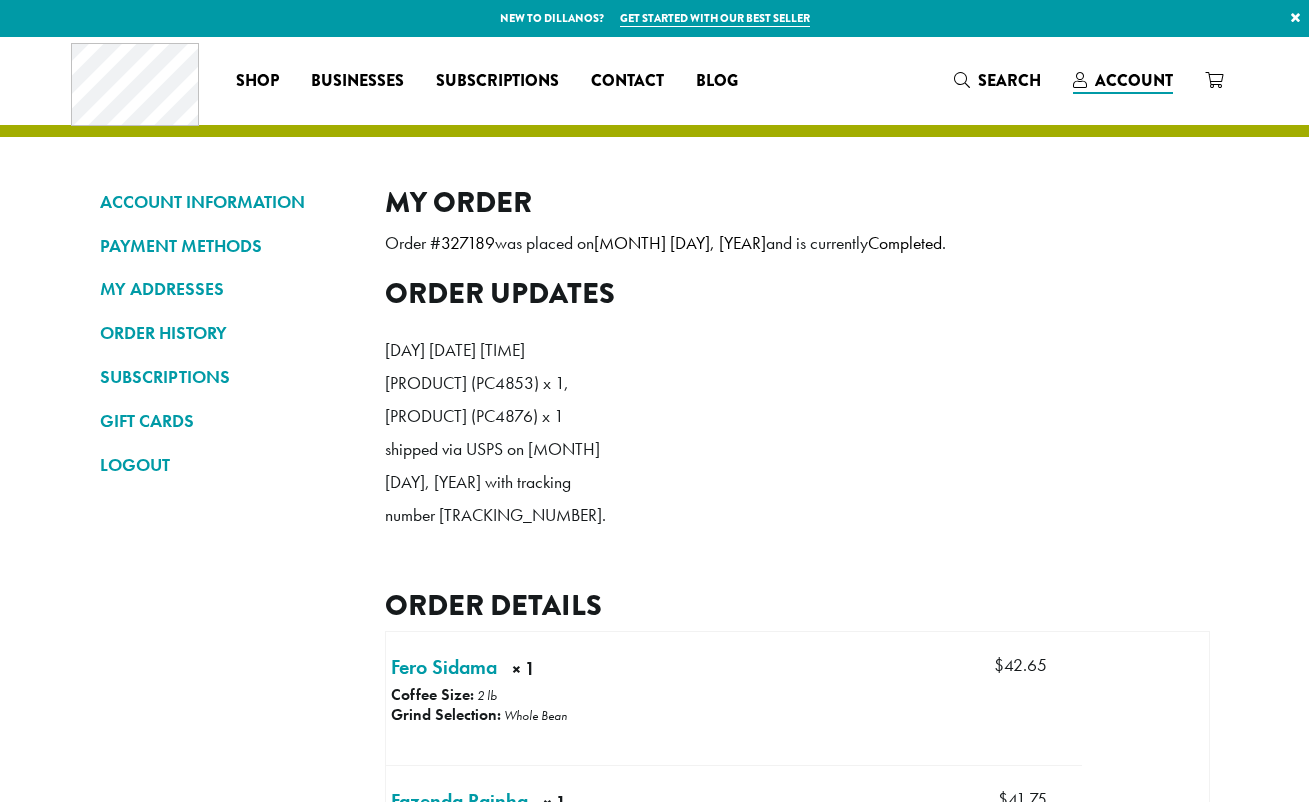 scroll, scrollTop: 0, scrollLeft: 0, axis: both 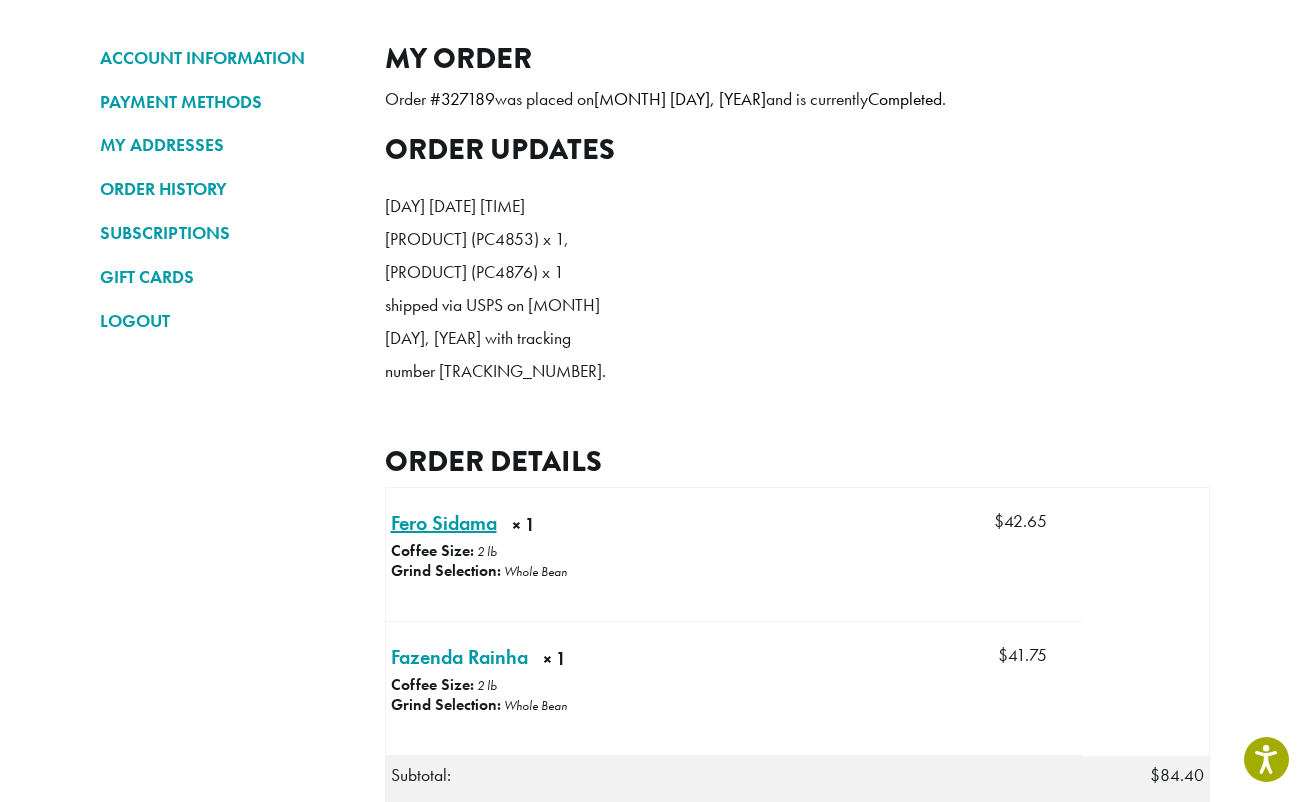 click on "[PRODUCT] x 1" at bounding box center [444, 523] 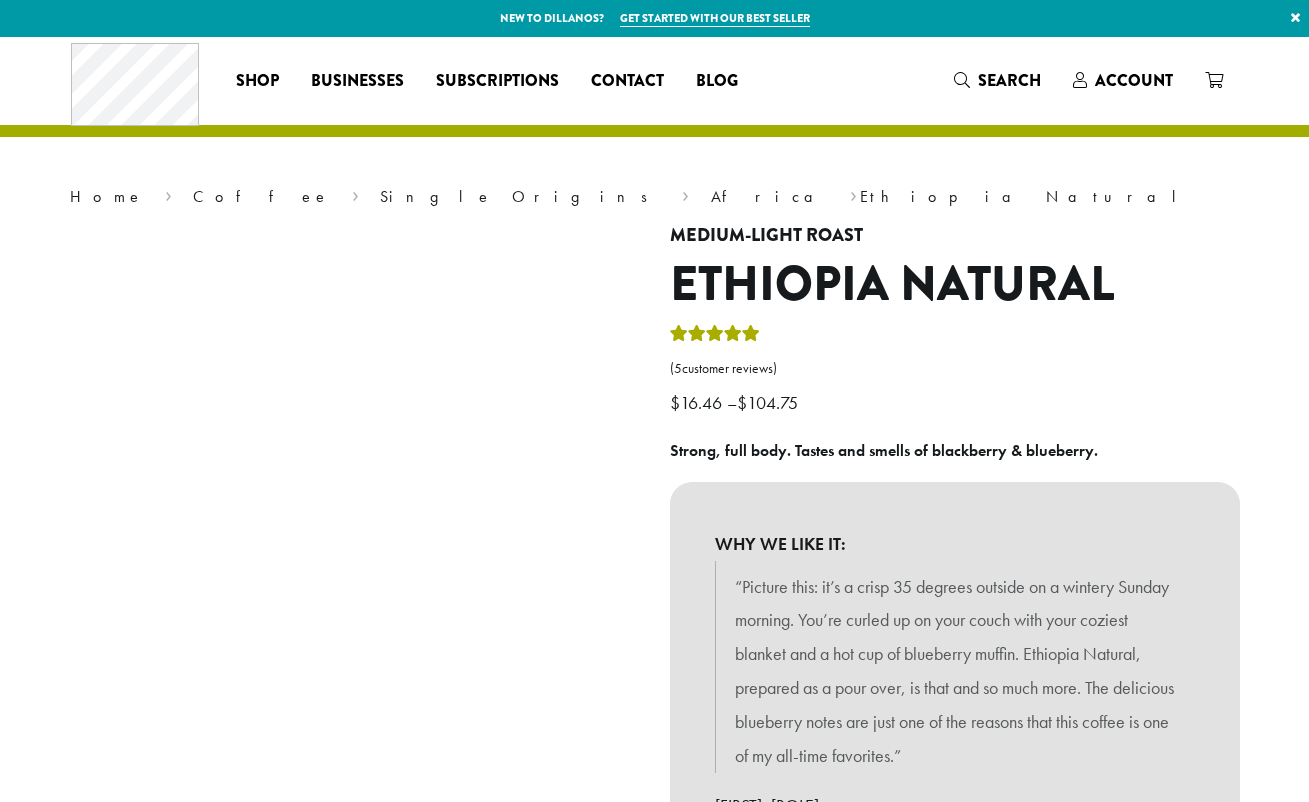 scroll, scrollTop: 0, scrollLeft: 0, axis: both 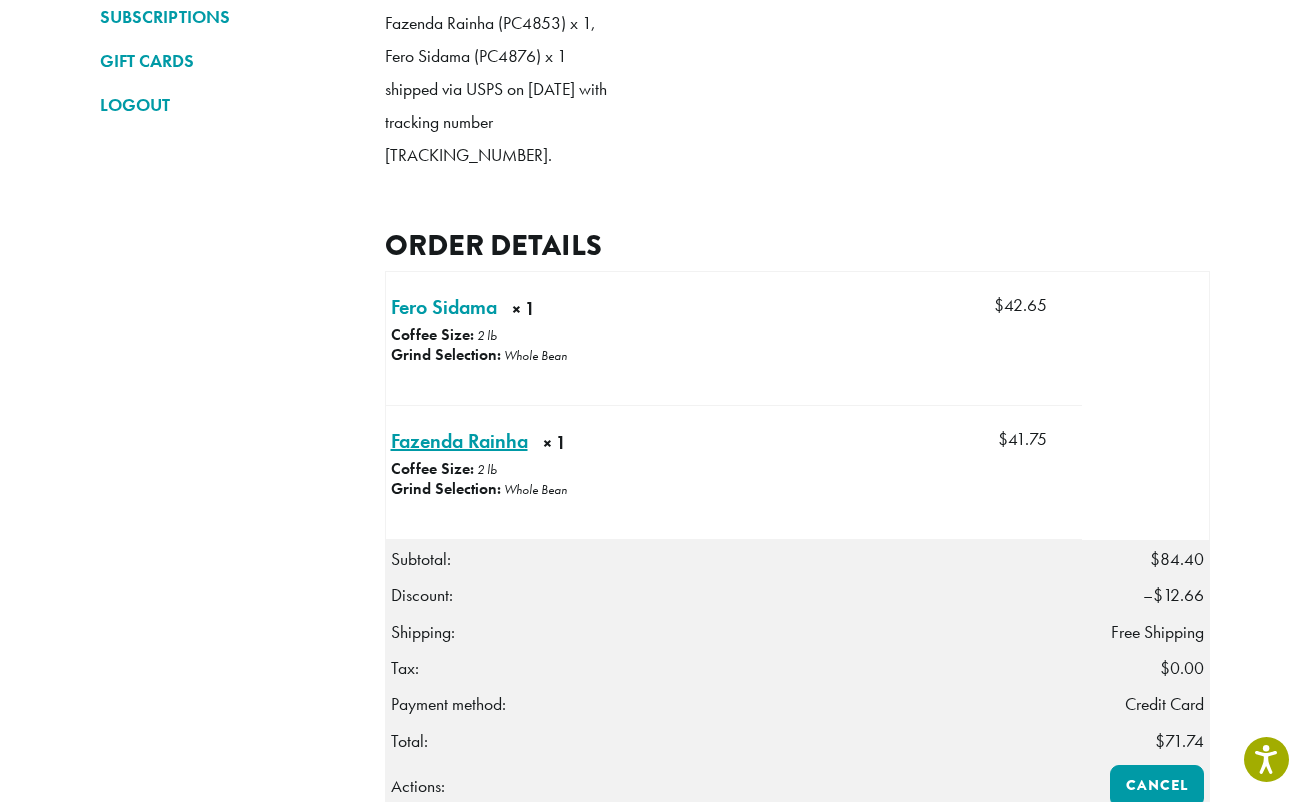 click on "Fazenda Rainha  × 1" at bounding box center (459, 441) 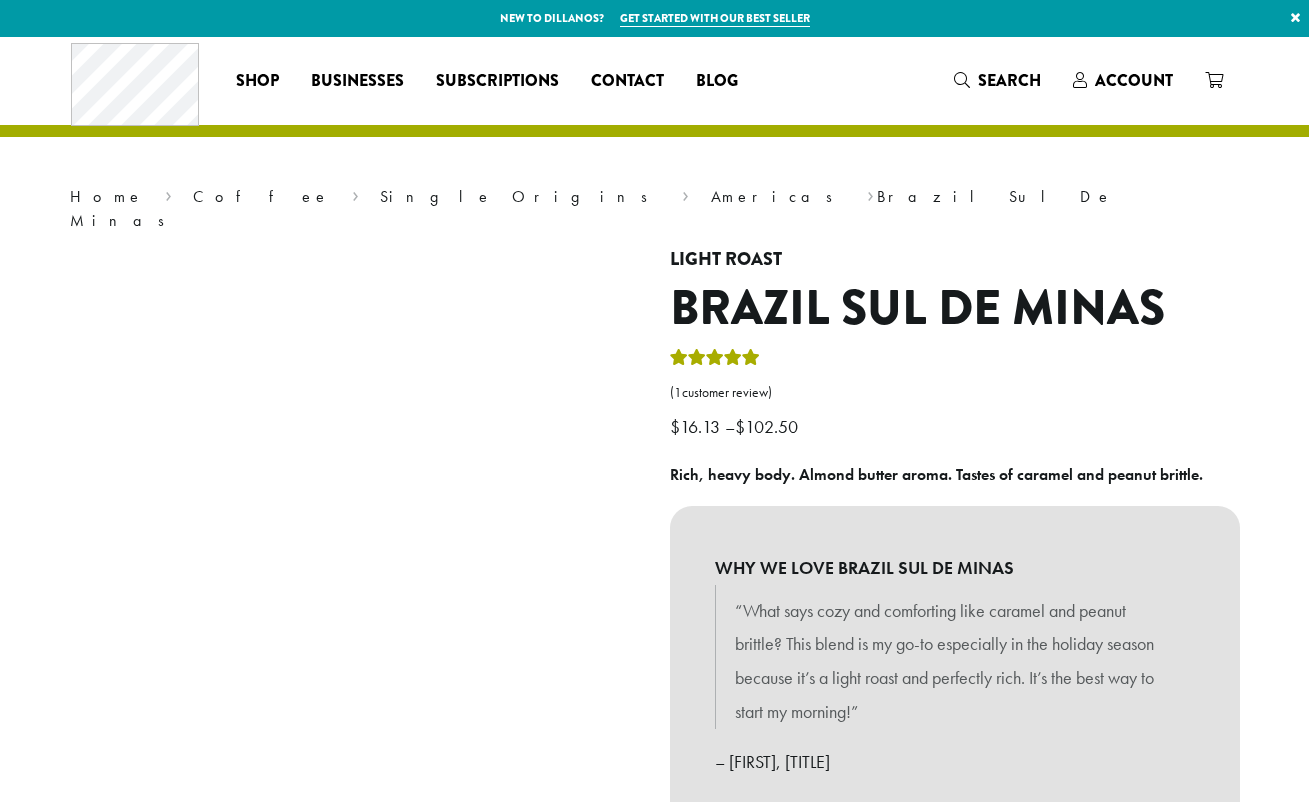 scroll, scrollTop: 0, scrollLeft: 0, axis: both 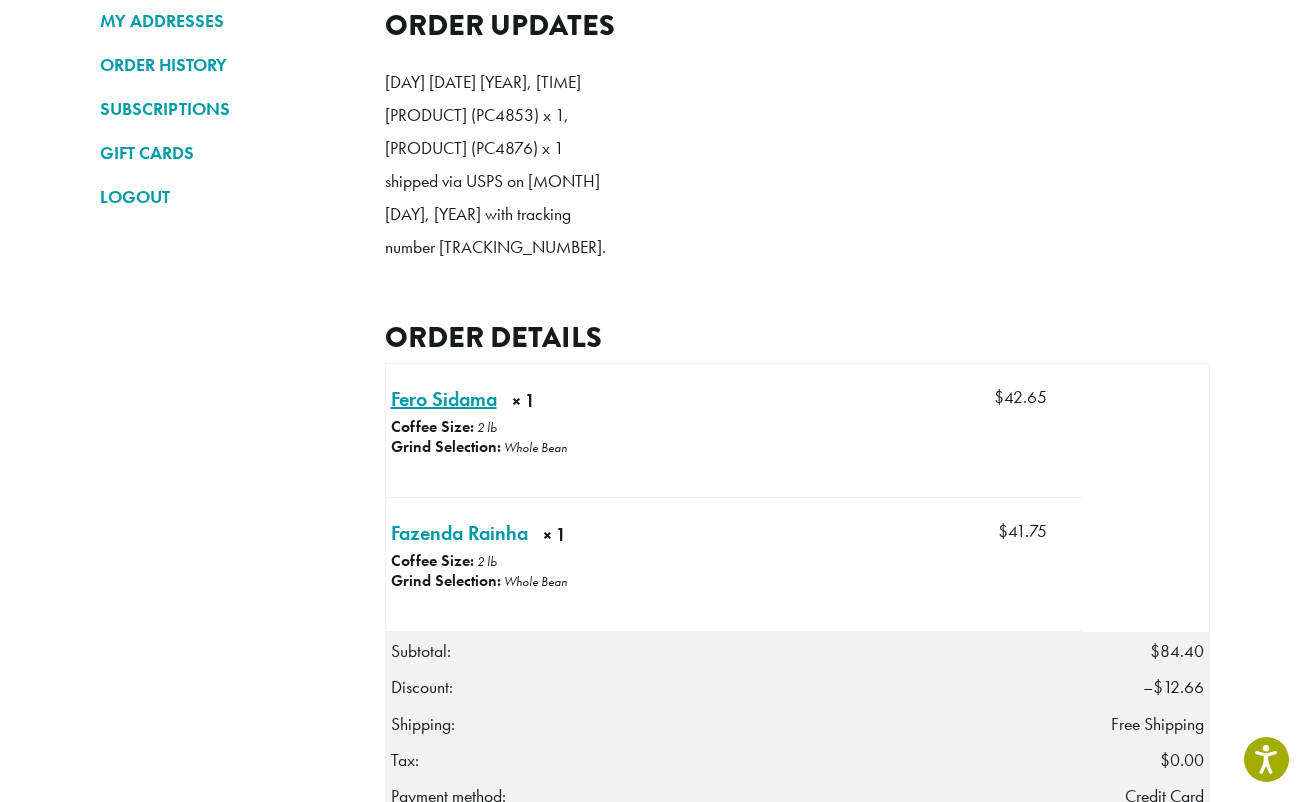 click on "[PRODUCT] × 1" at bounding box center (444, 399) 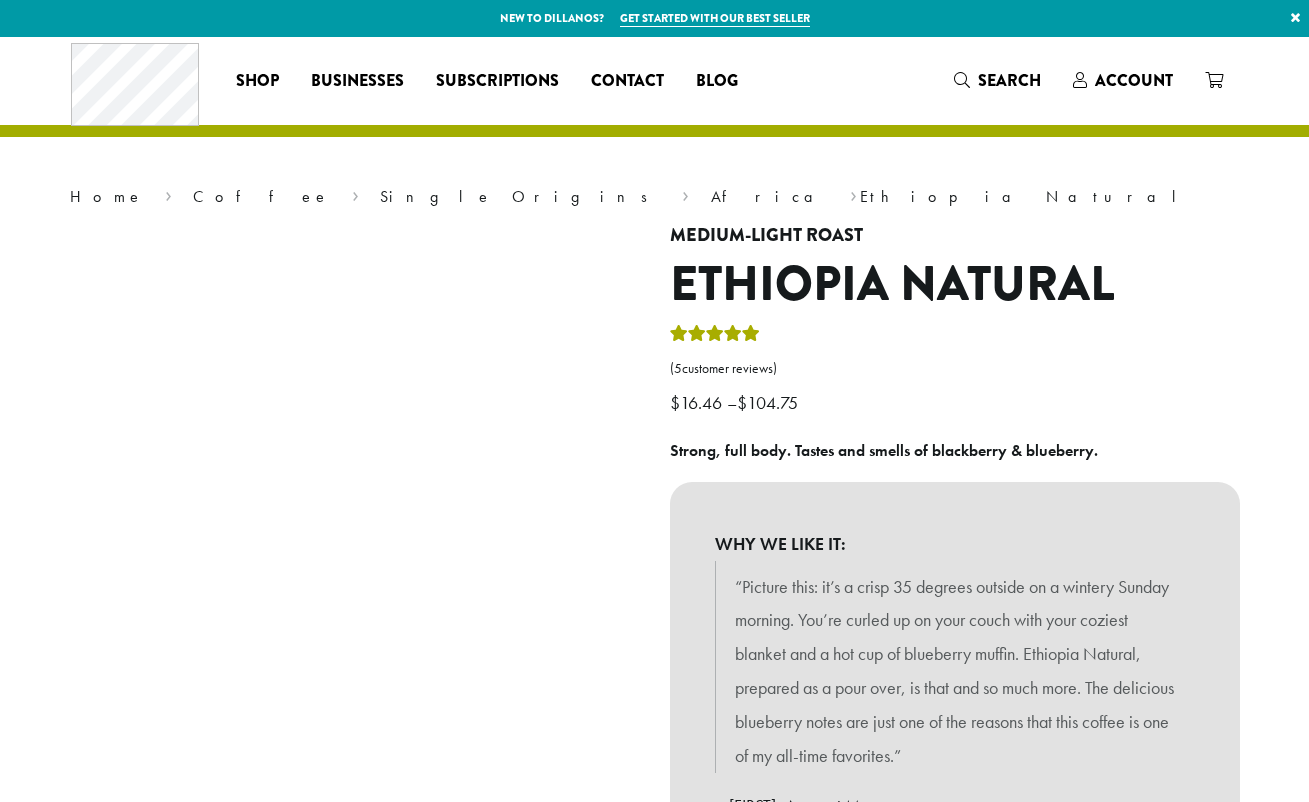 scroll, scrollTop: 0, scrollLeft: 0, axis: both 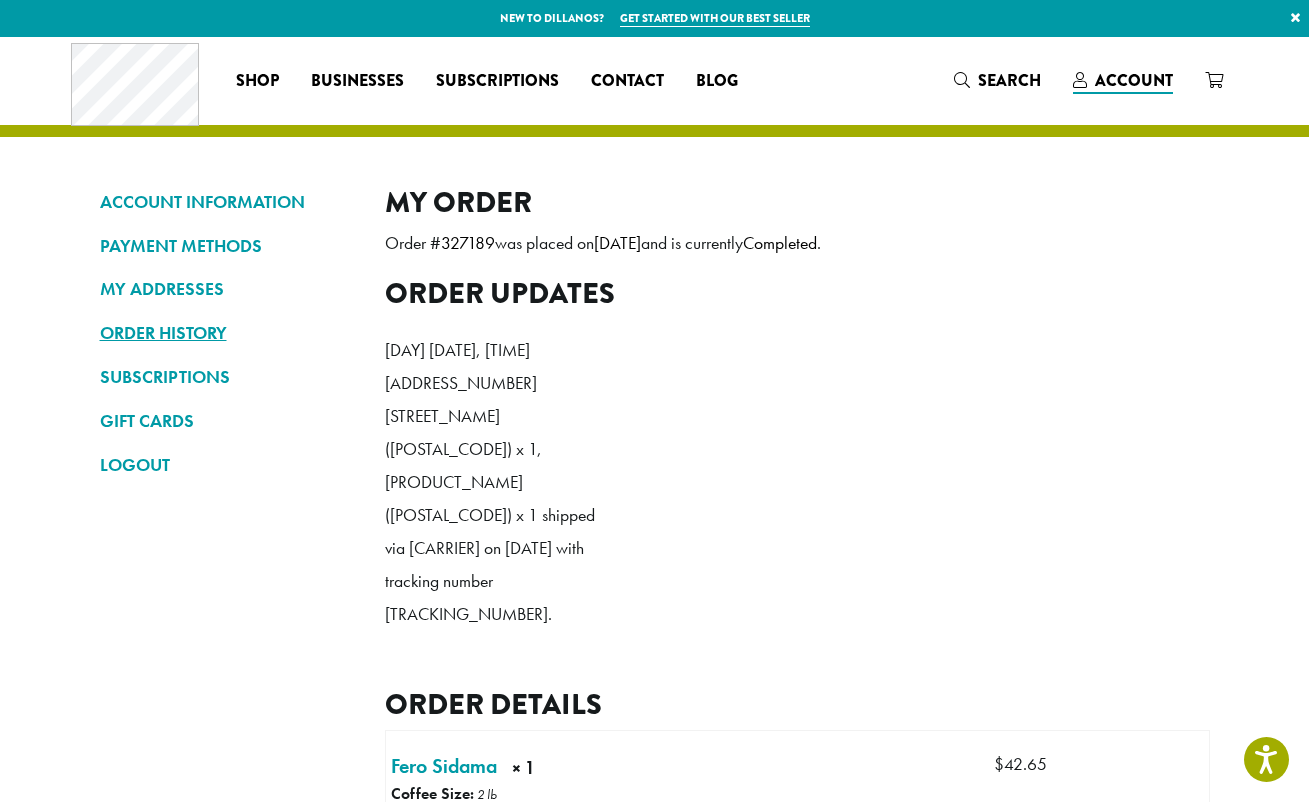 click on "ORDER HISTORY" at bounding box center [227, 333] 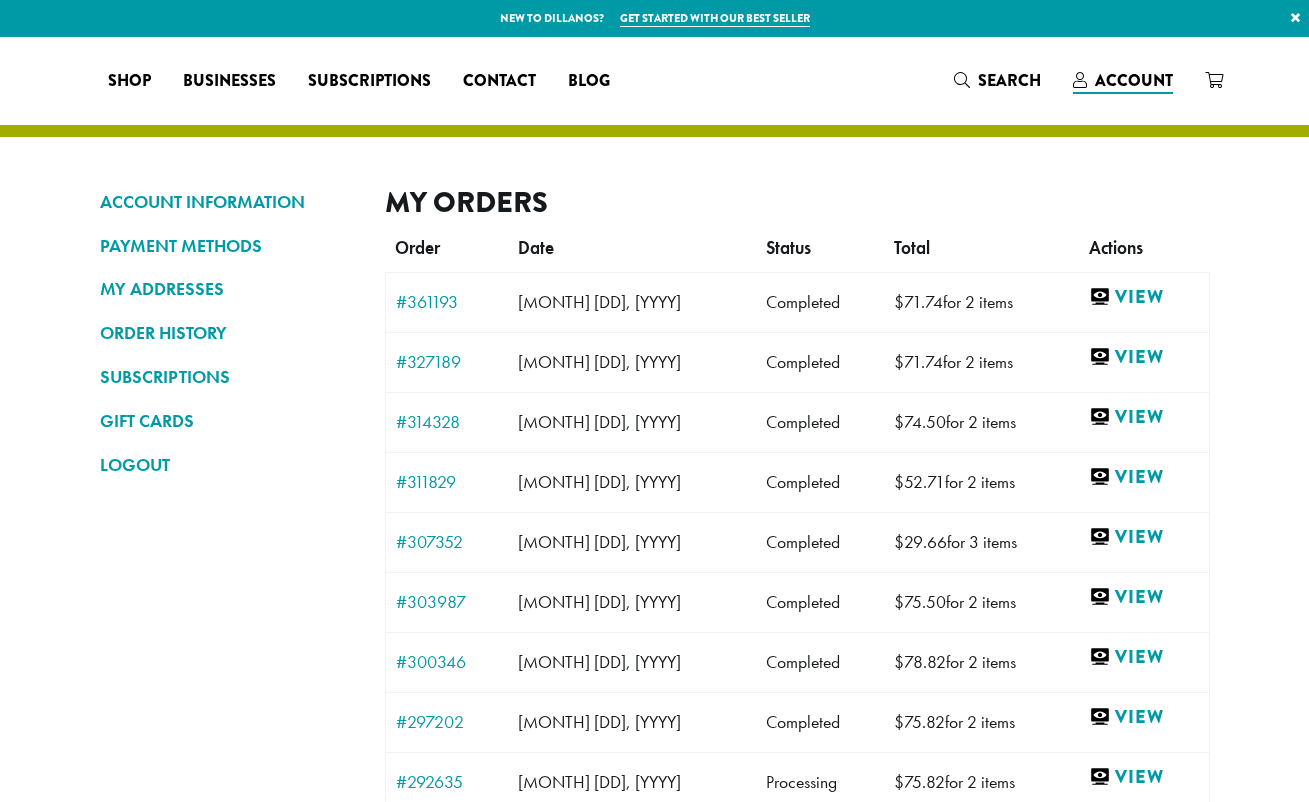 scroll, scrollTop: 0, scrollLeft: 0, axis: both 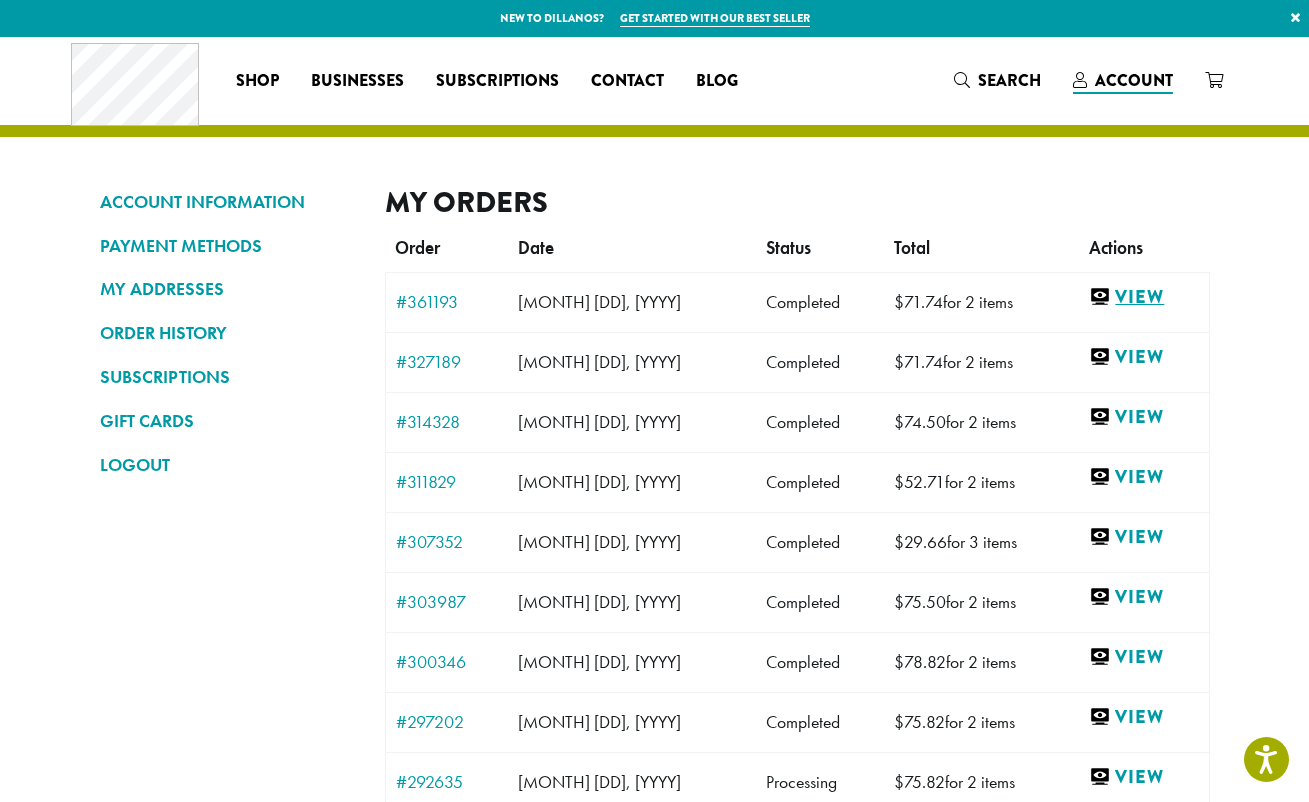 click on "View" at bounding box center (1143, 297) 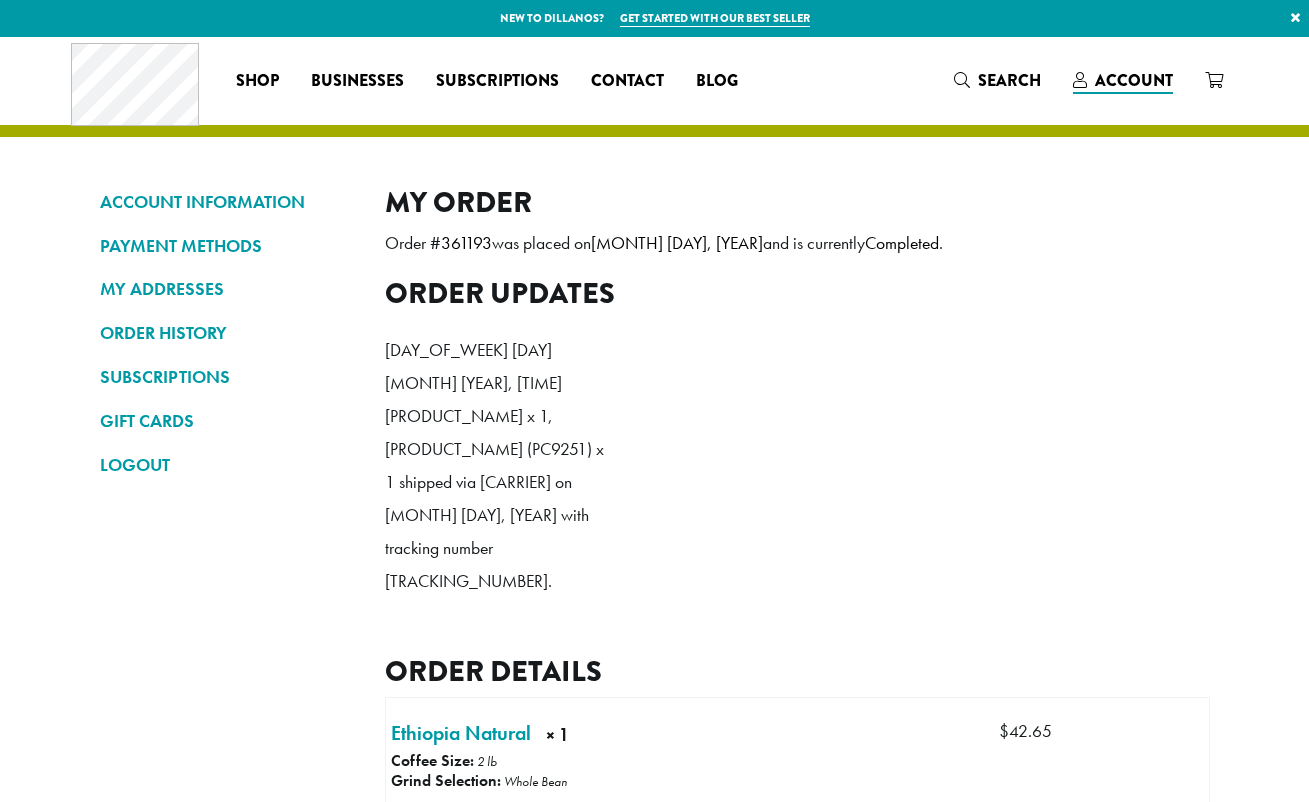 scroll, scrollTop: 0, scrollLeft: 0, axis: both 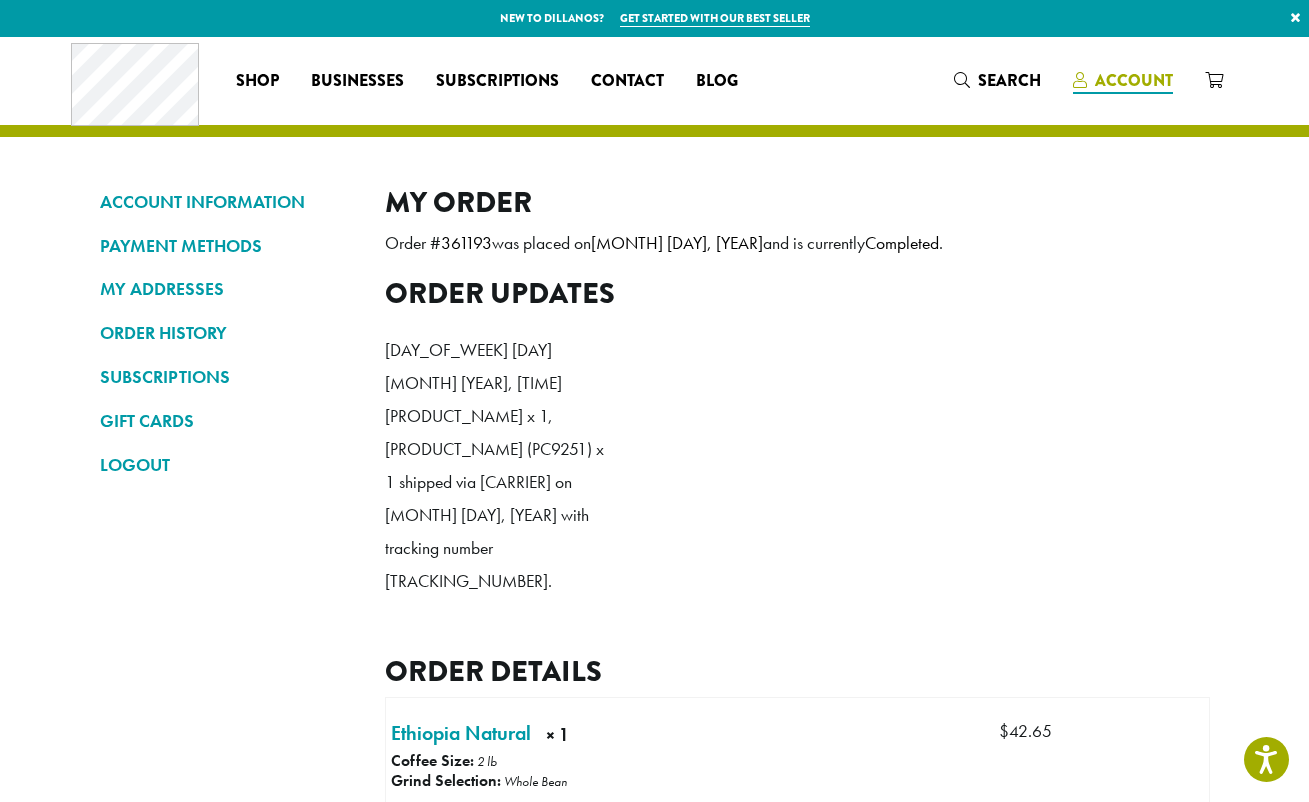 click on "Account" at bounding box center (1134, 80) 